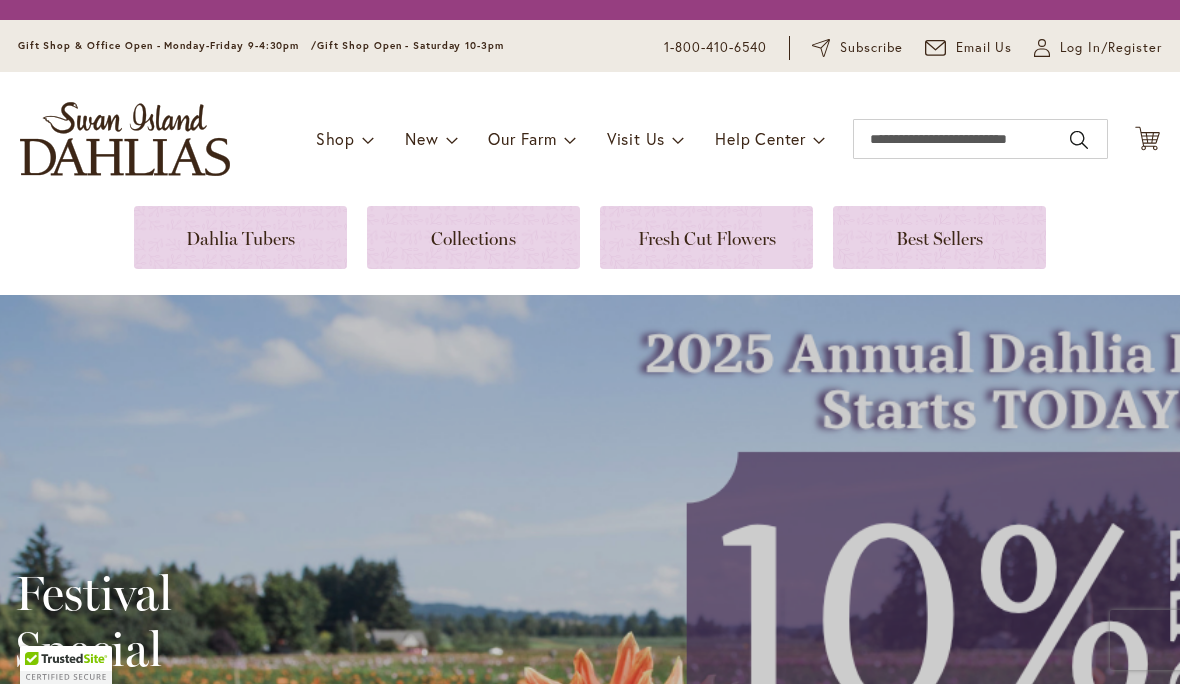 scroll, scrollTop: 0, scrollLeft: 0, axis: both 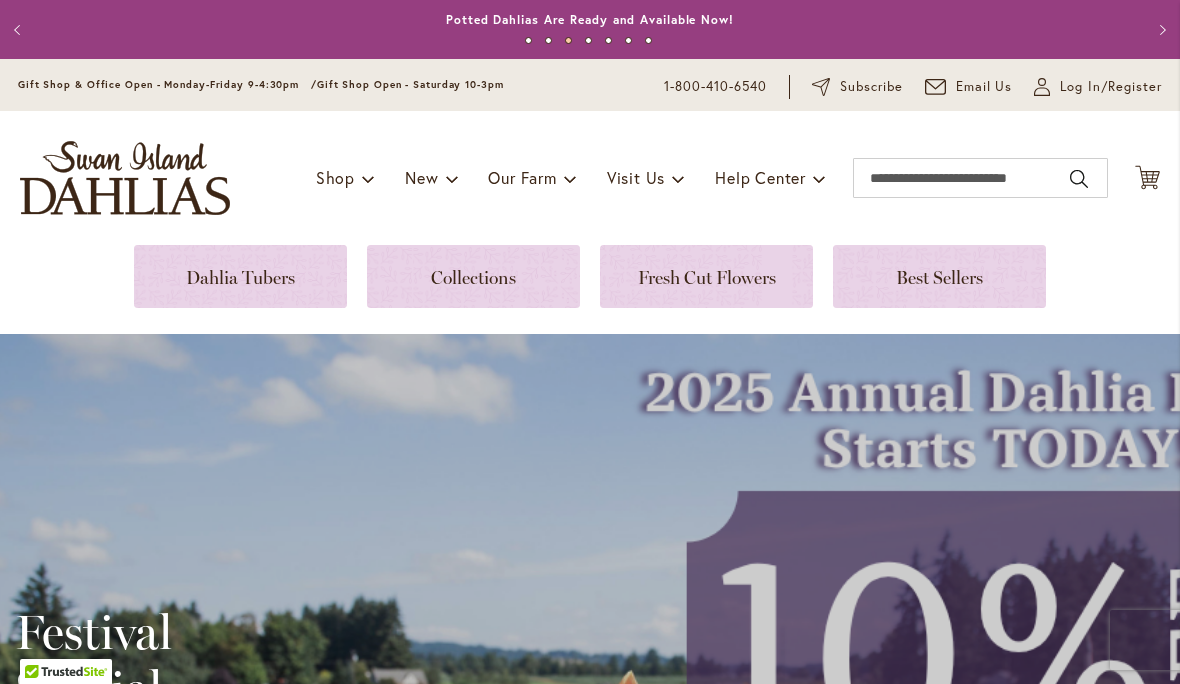 click at bounding box center (240, 276) 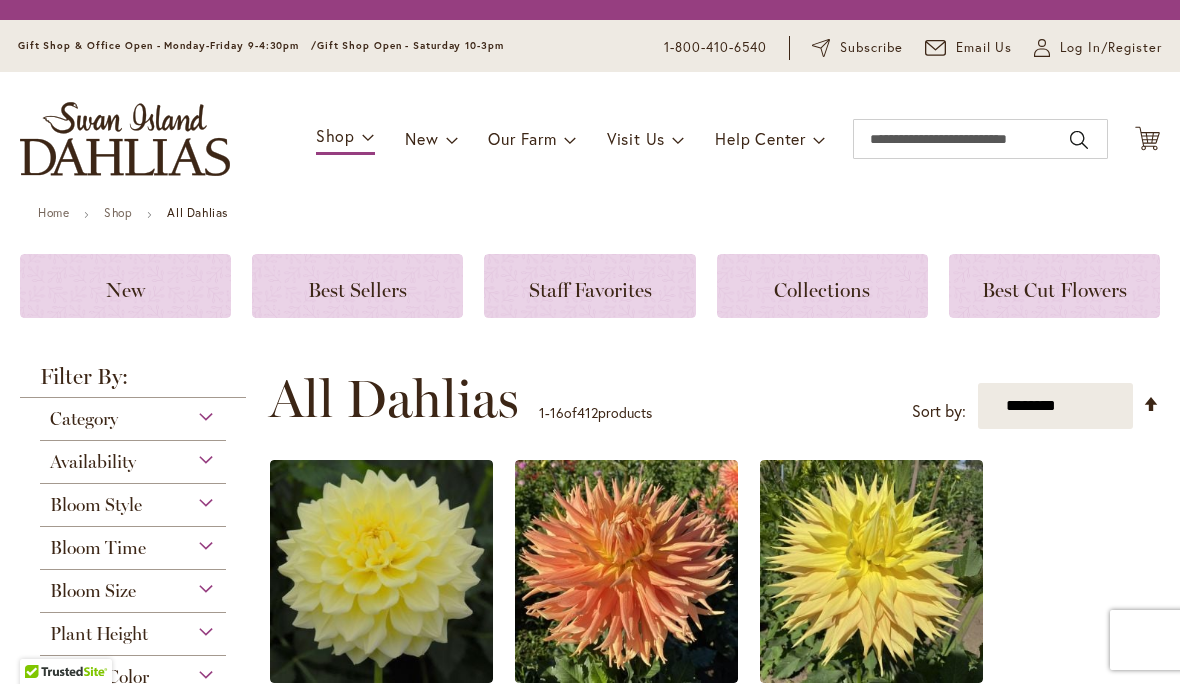 scroll, scrollTop: 0, scrollLeft: 0, axis: both 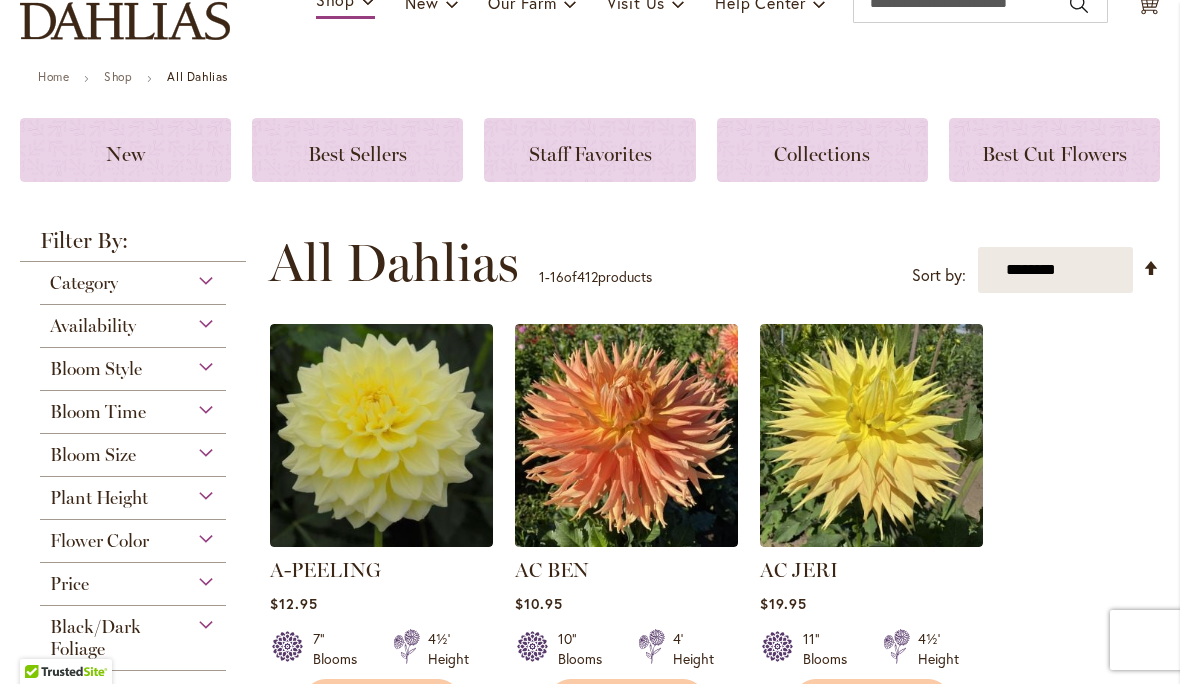 click on "**********" at bounding box center (1055, 270) 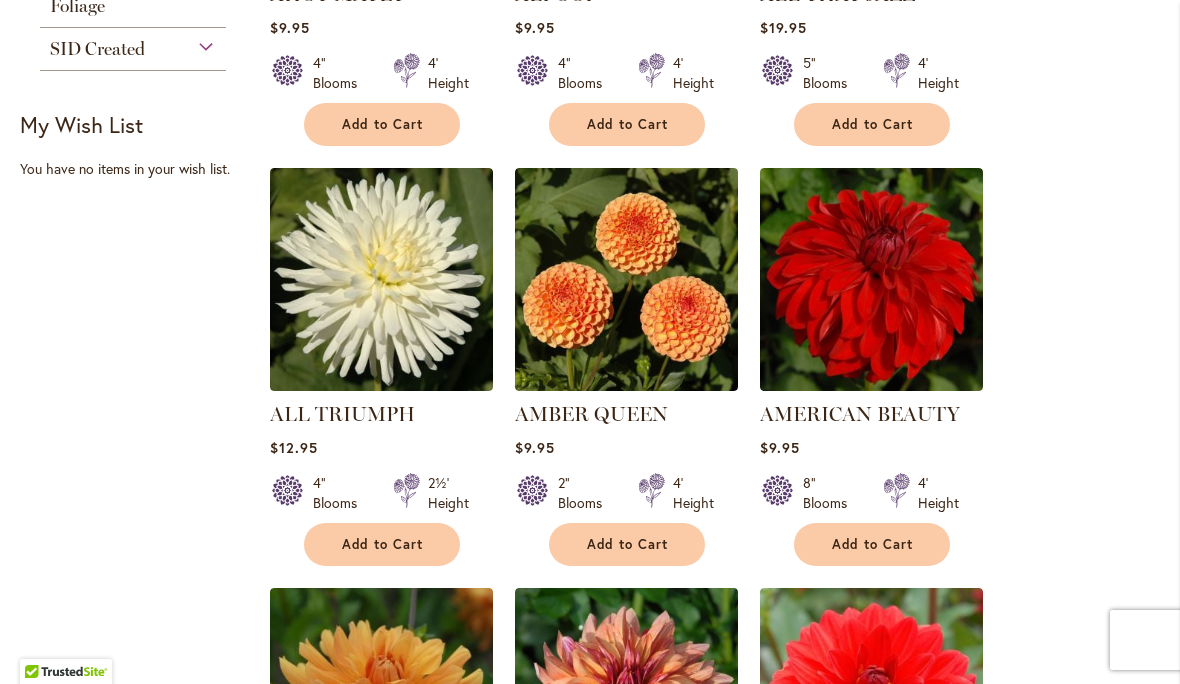 scroll, scrollTop: 1139, scrollLeft: 0, axis: vertical 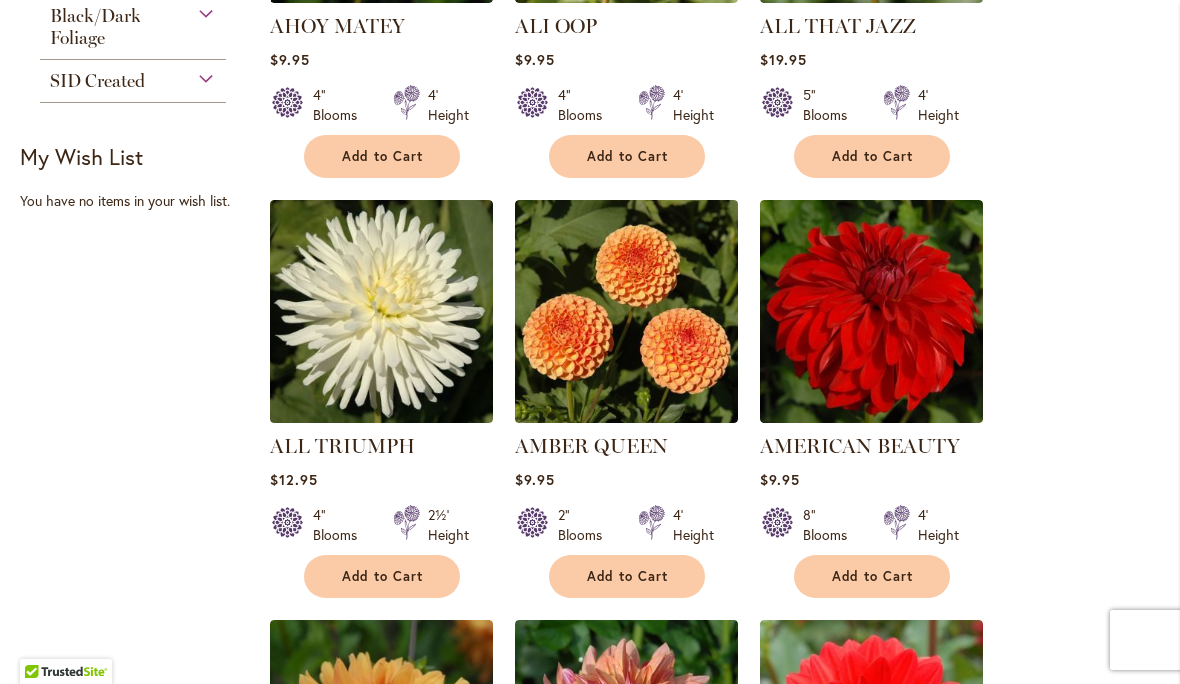 click on "SID Created" at bounding box center [97, 81] 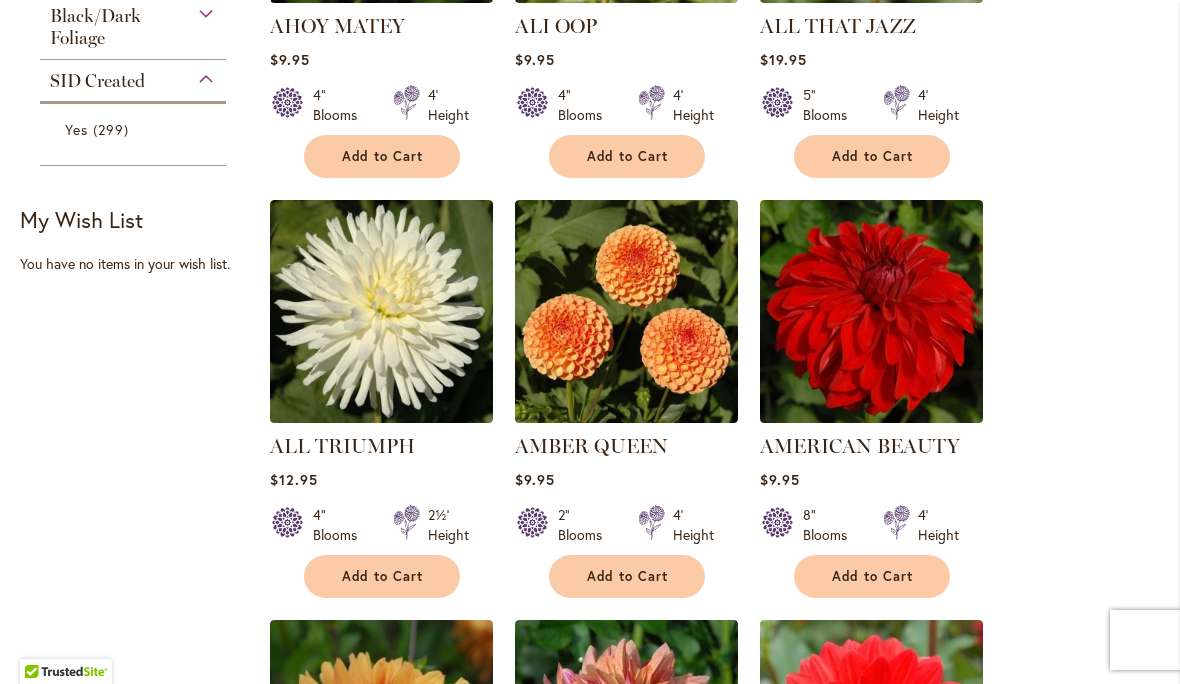 click on "299
items" at bounding box center [113, 129] 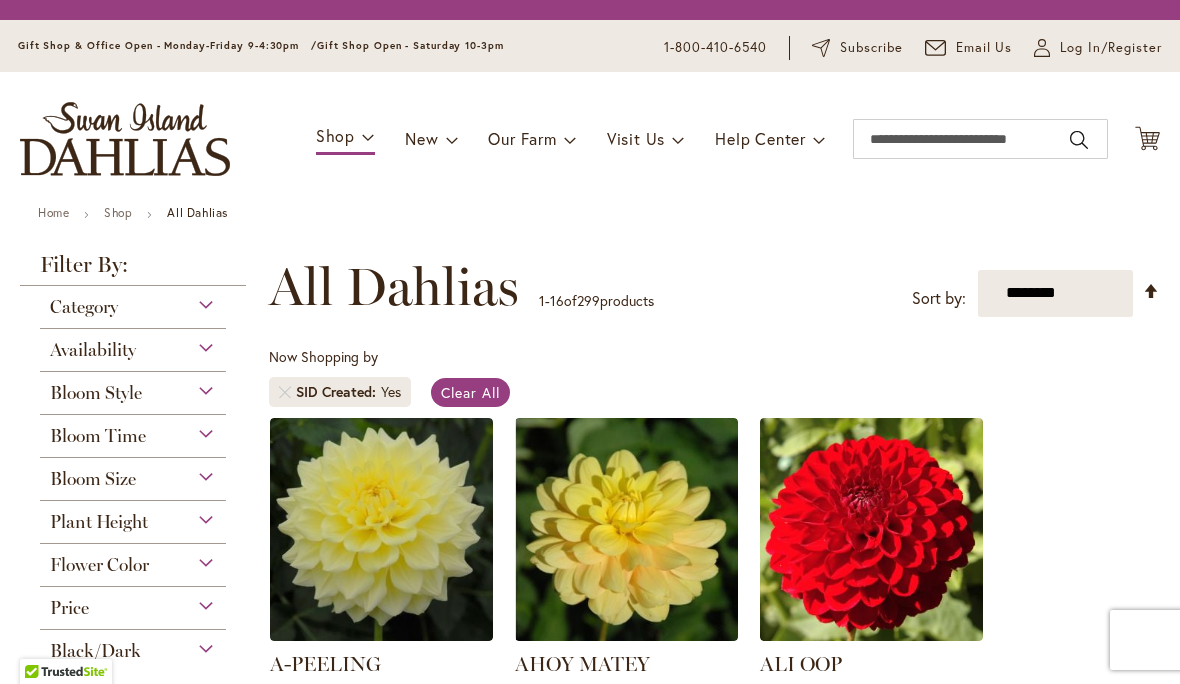 scroll, scrollTop: 0, scrollLeft: 0, axis: both 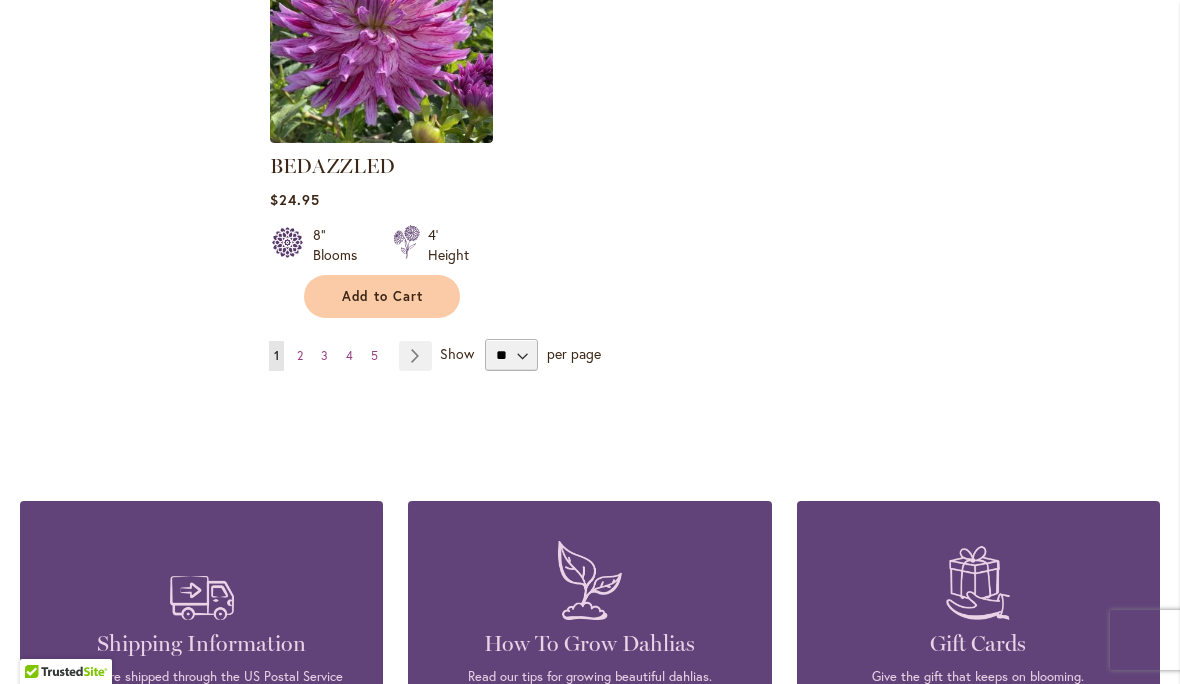 click on "Page
2" at bounding box center [300, 356] 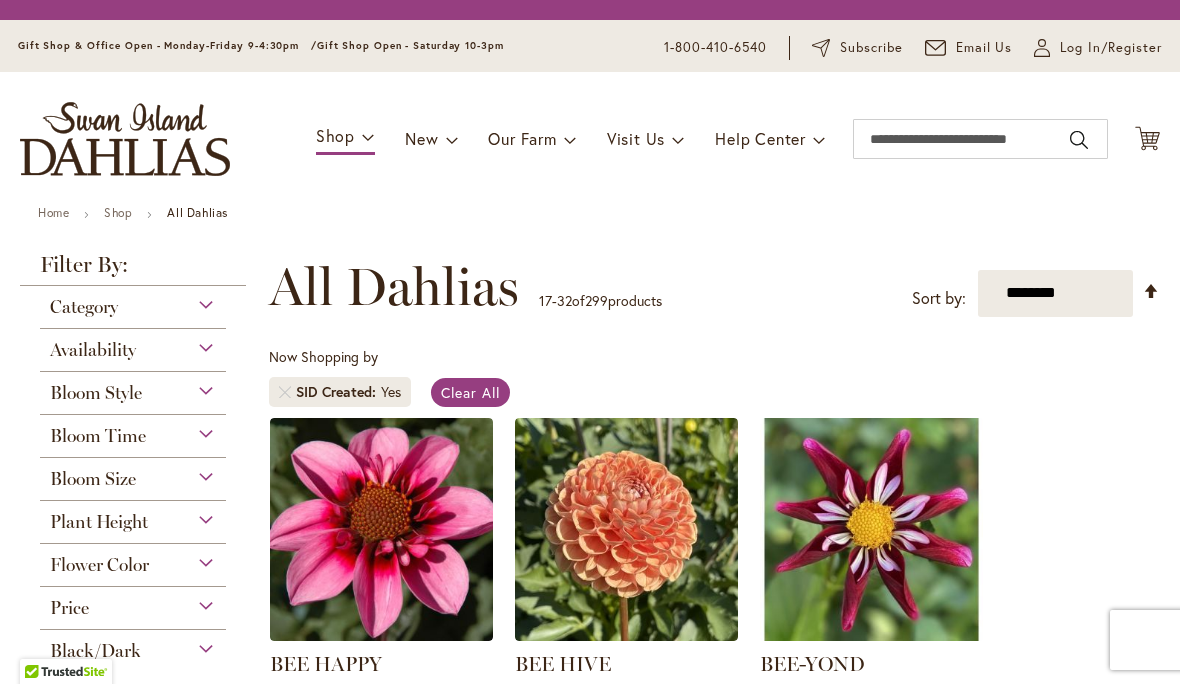 scroll, scrollTop: 0, scrollLeft: 0, axis: both 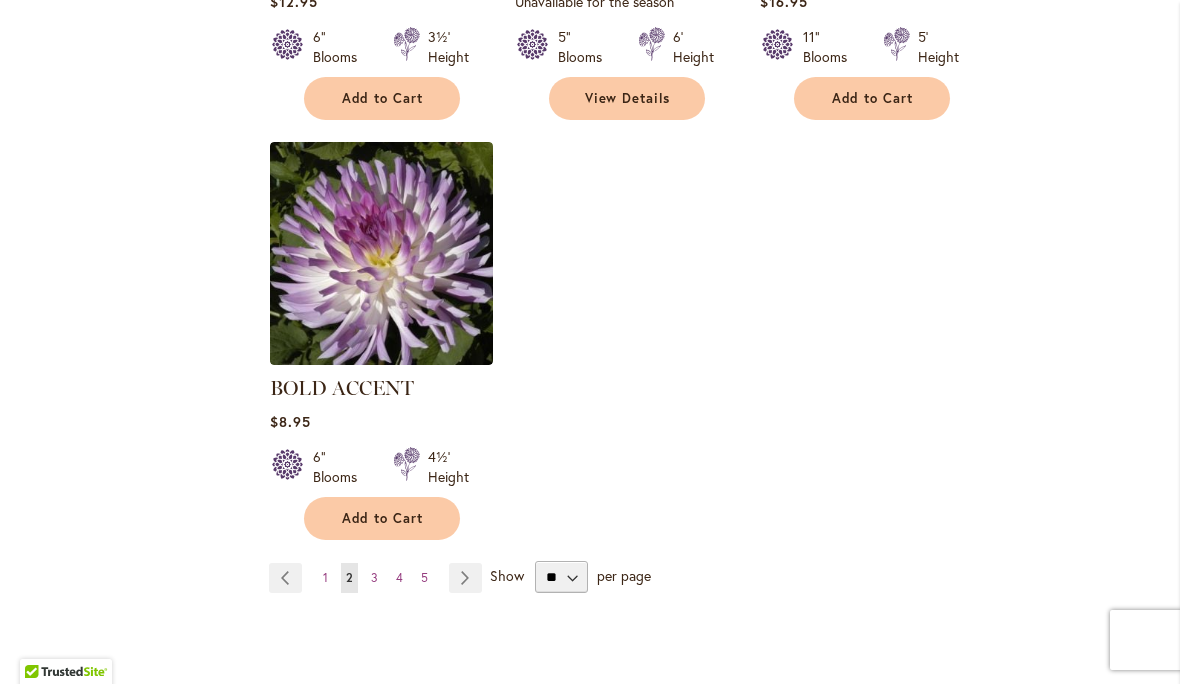 click on "Page
3" at bounding box center (374, 578) 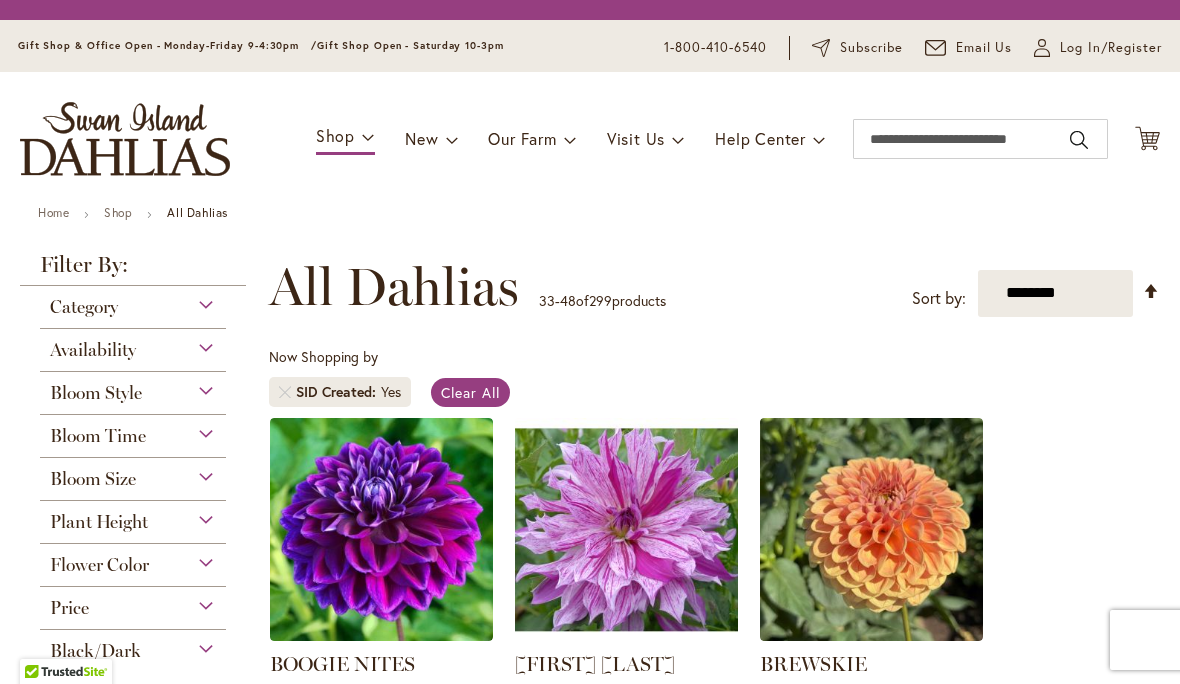 scroll, scrollTop: 0, scrollLeft: 0, axis: both 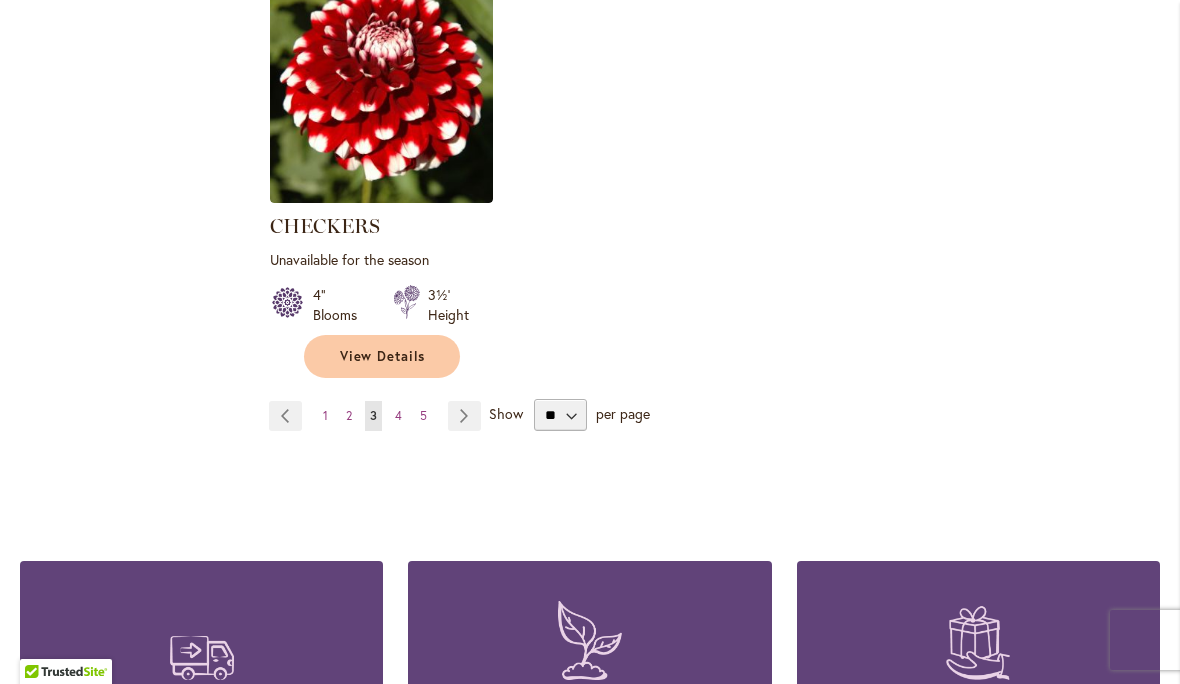 click on "Page
4" at bounding box center [398, 416] 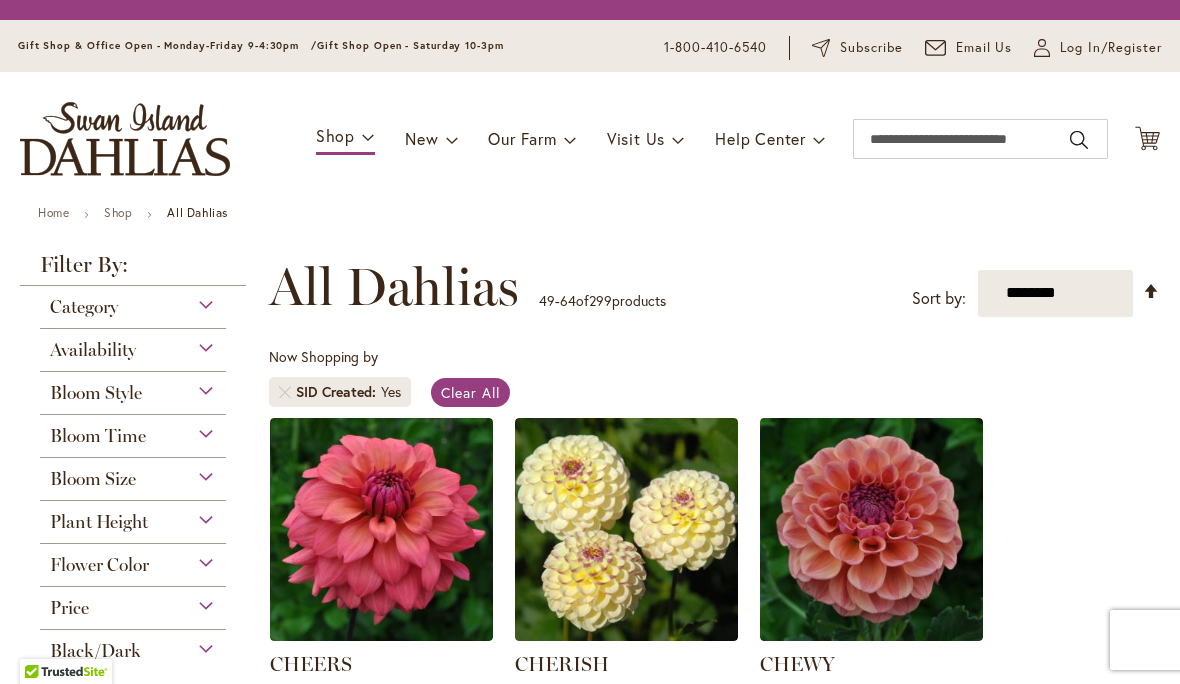 scroll, scrollTop: 0, scrollLeft: 0, axis: both 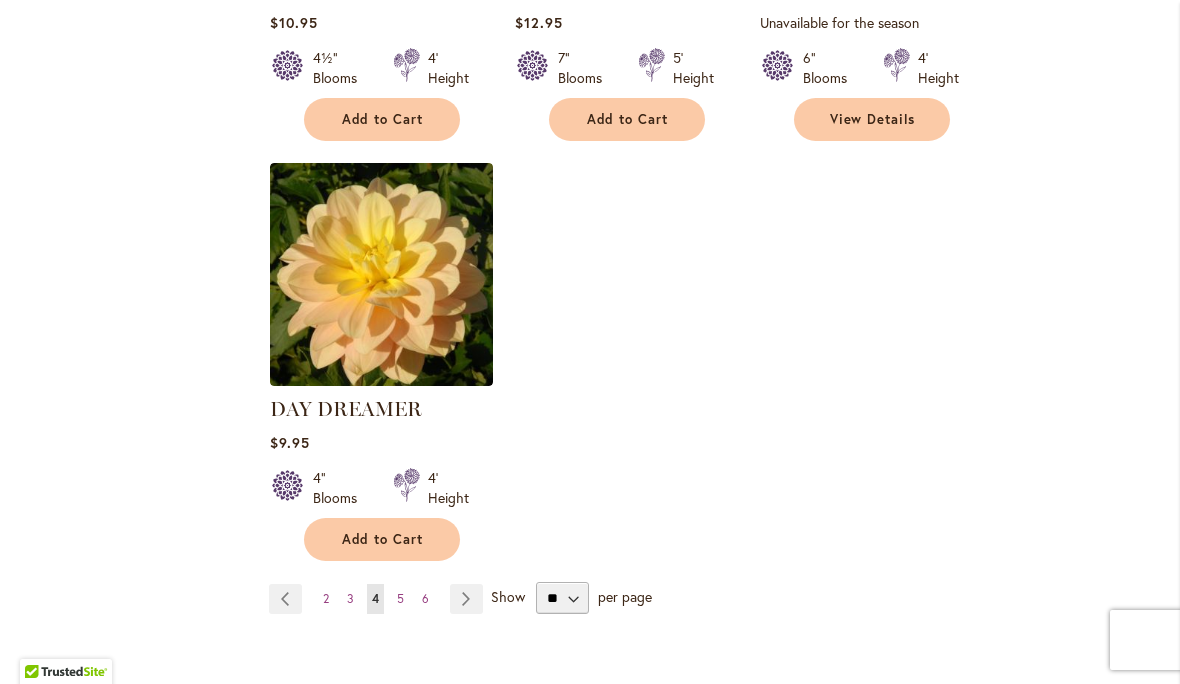 click on "Page
5" at bounding box center (400, 599) 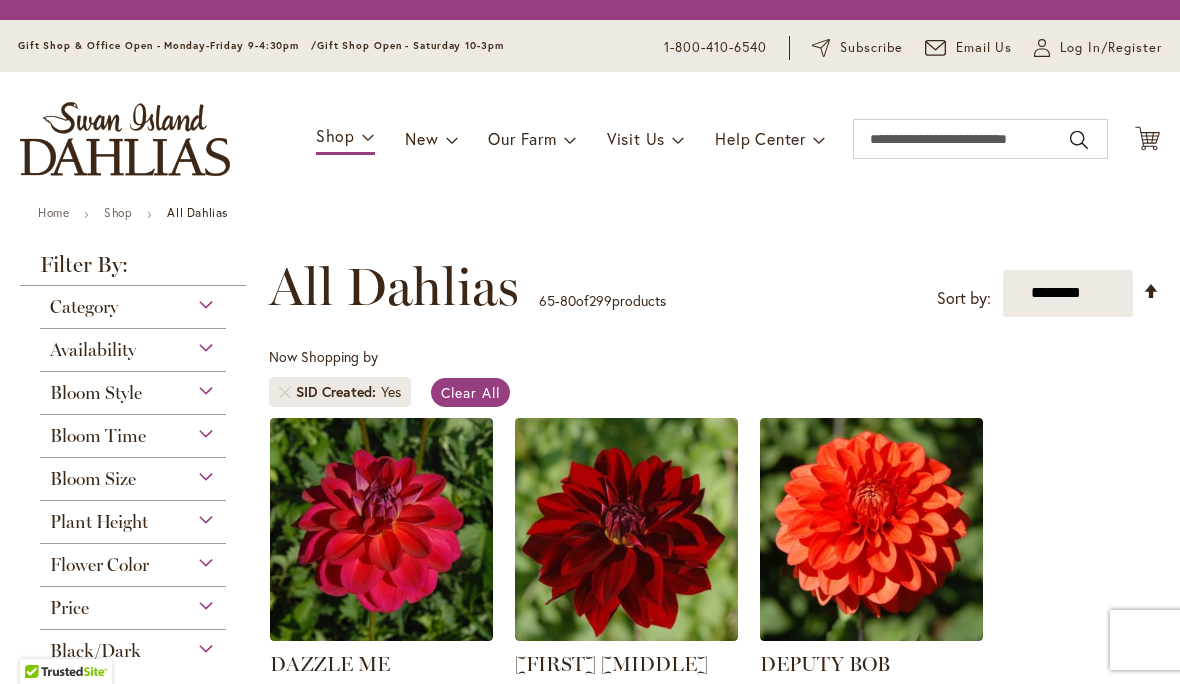 scroll, scrollTop: 0, scrollLeft: 0, axis: both 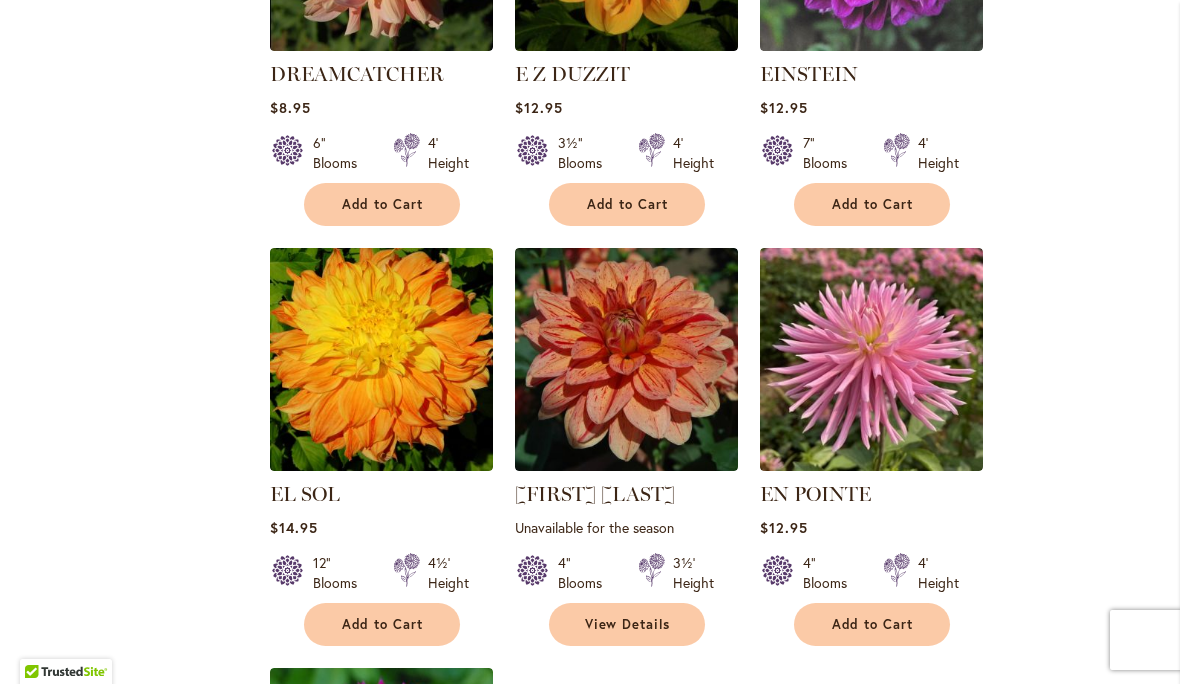 click on "DAZZLE ME
Rating:
100%
1                  Review
$10.95
4" Blooms 4' Height Add to Cart" at bounding box center [714, -183] 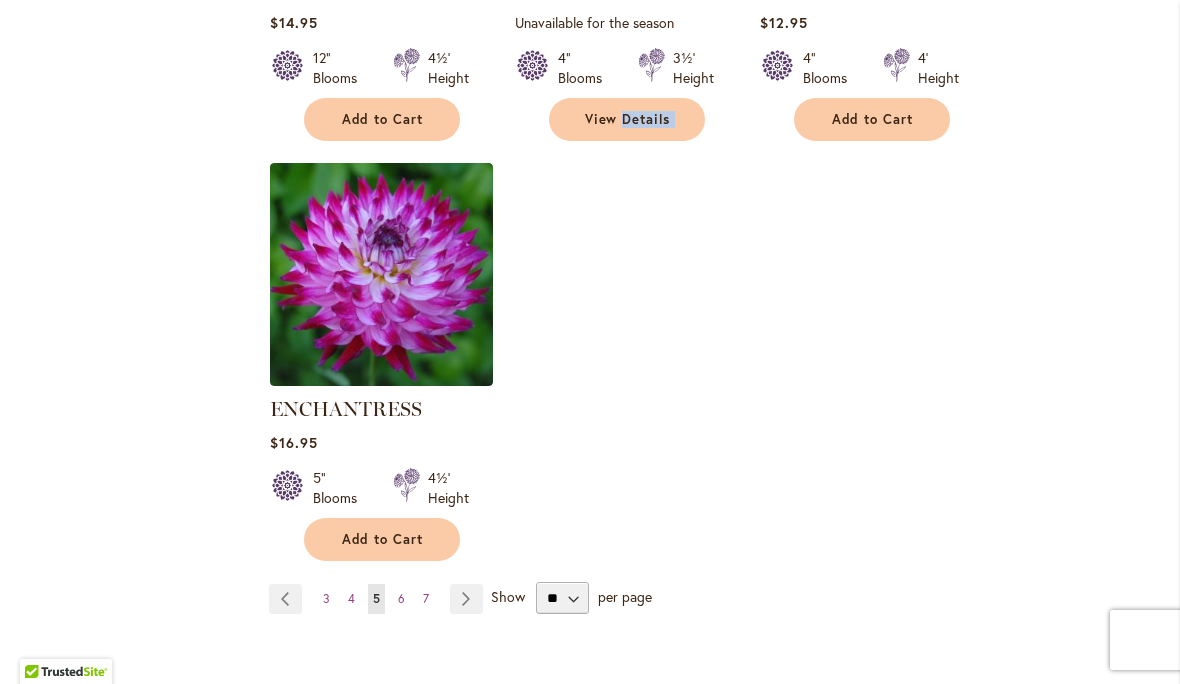 scroll, scrollTop: 2401, scrollLeft: 0, axis: vertical 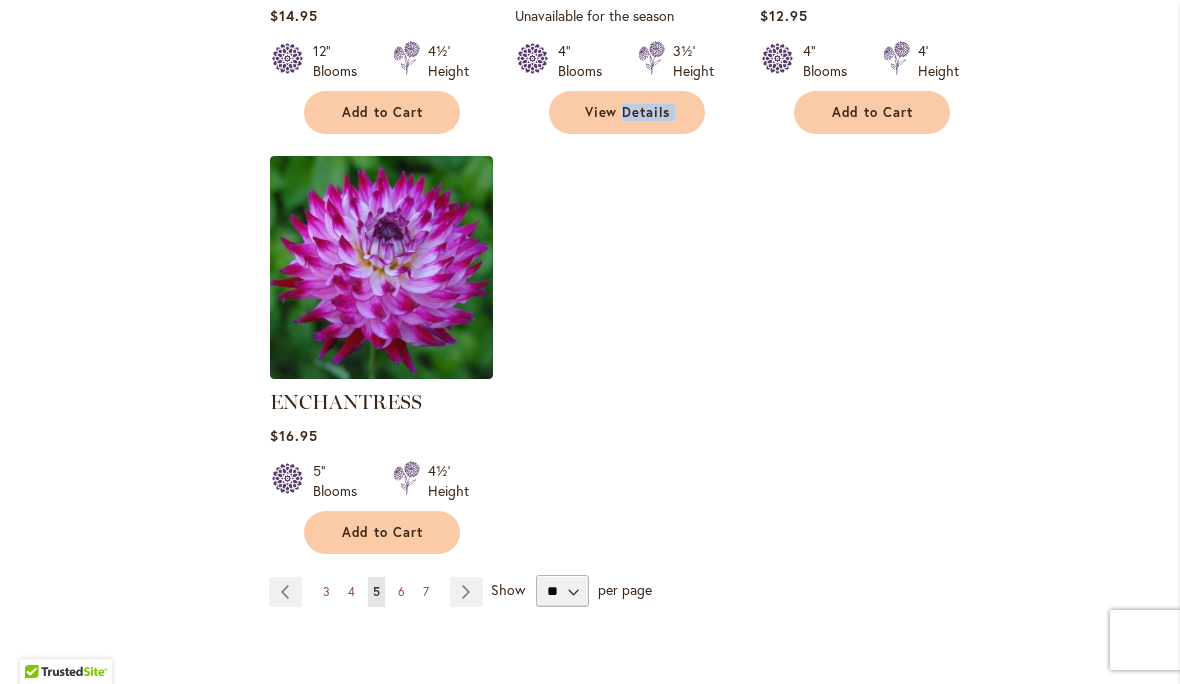 click on "Page
6" at bounding box center (401, 592) 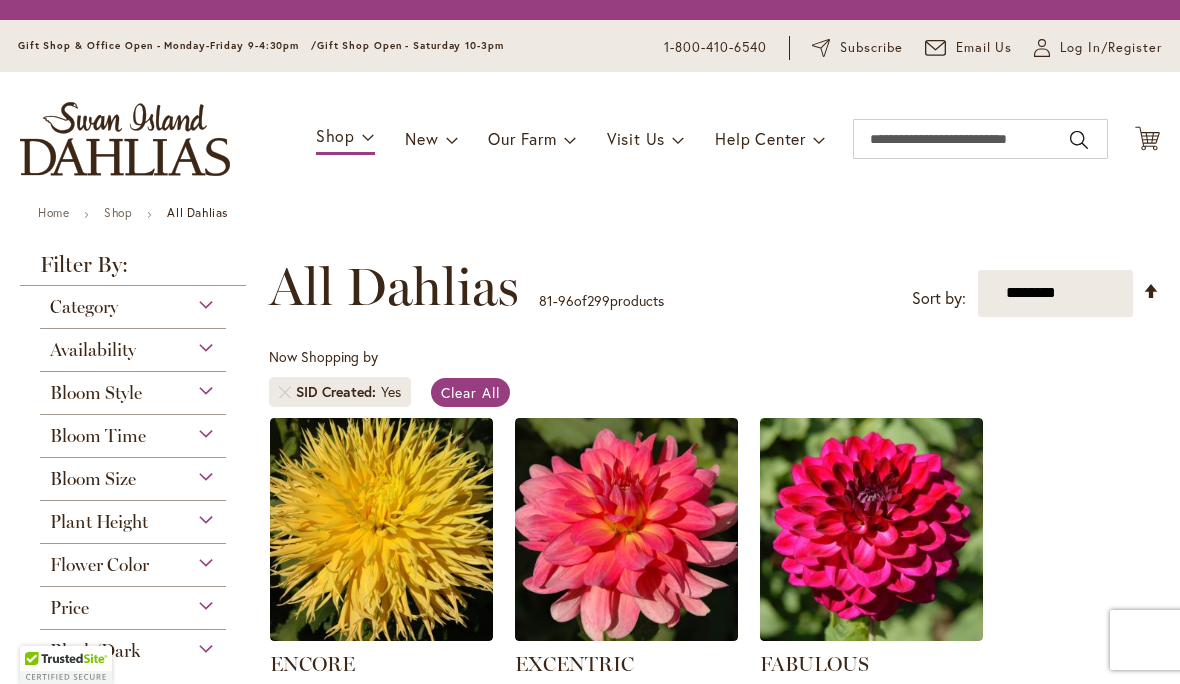scroll, scrollTop: 0, scrollLeft: 0, axis: both 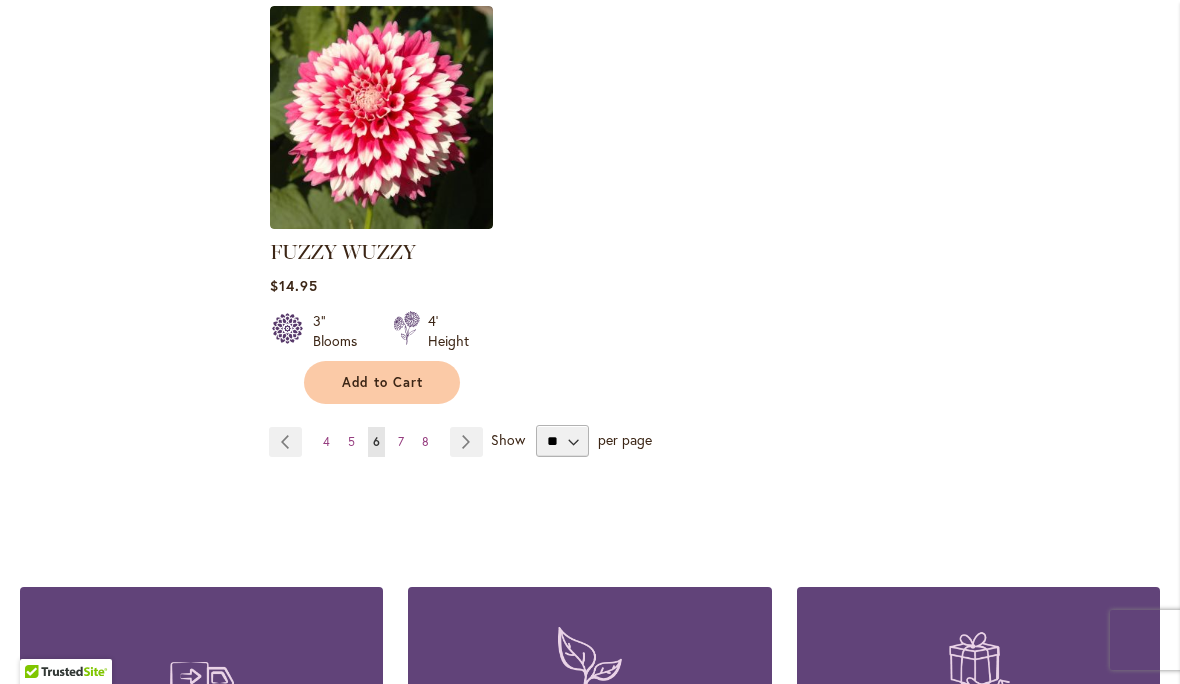 click on "Page
7" at bounding box center (401, 442) 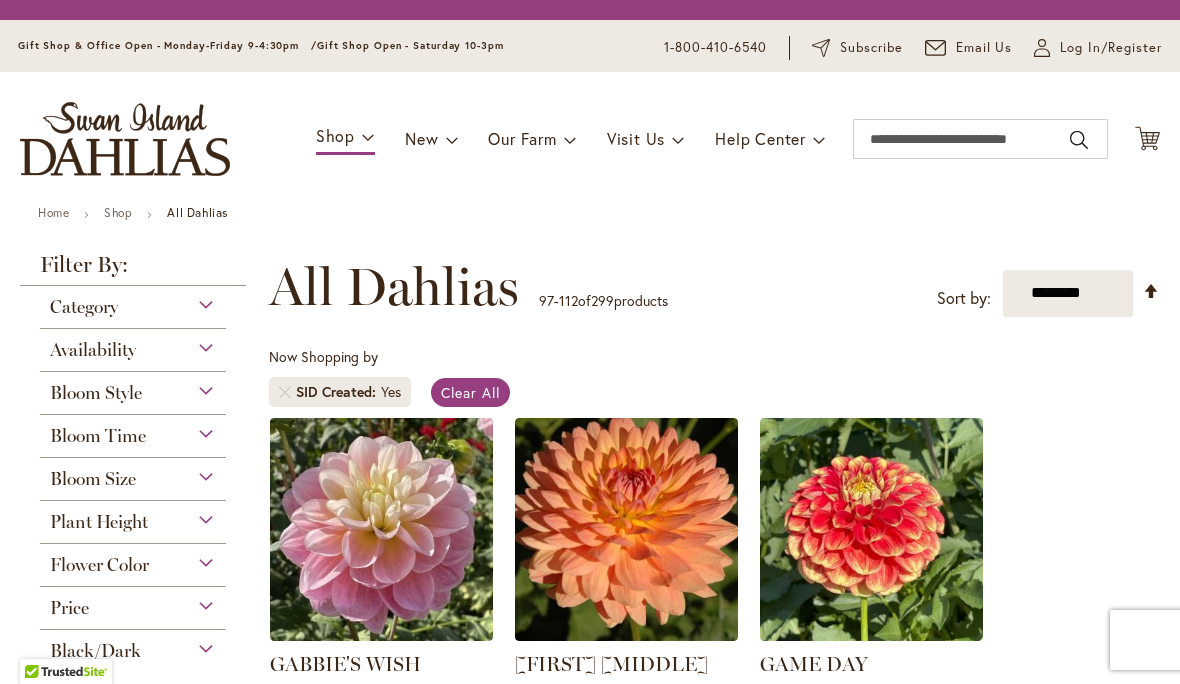 scroll, scrollTop: 0, scrollLeft: 0, axis: both 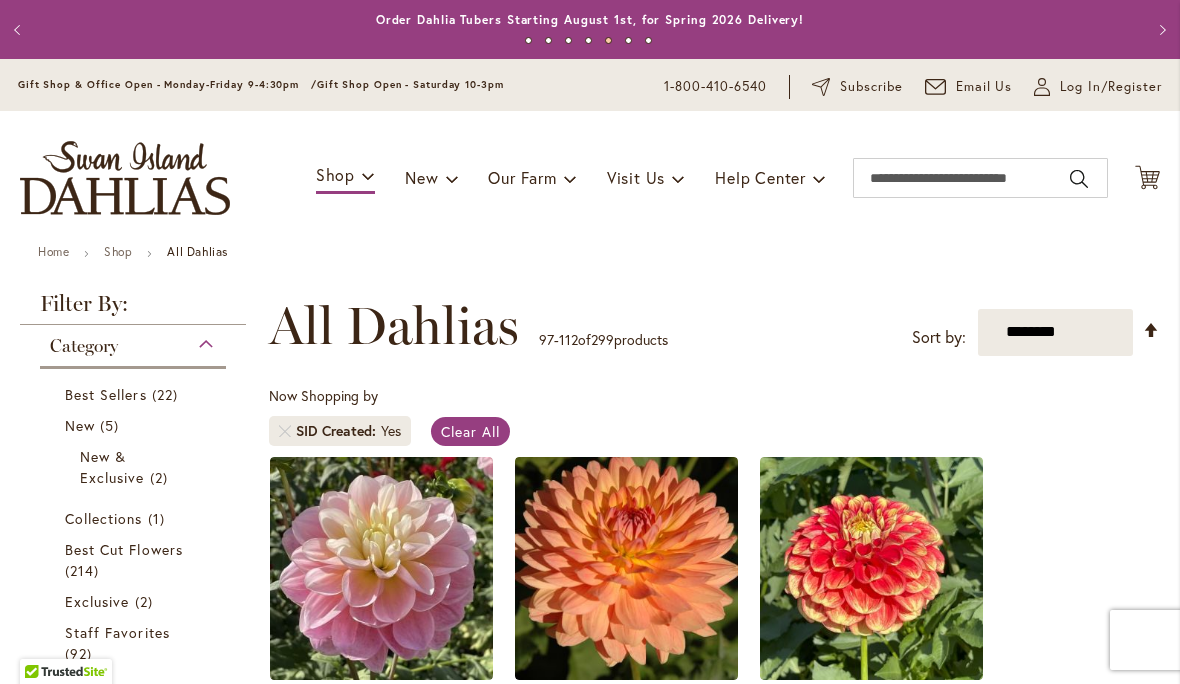 click on "Shop" at bounding box center (118, 251) 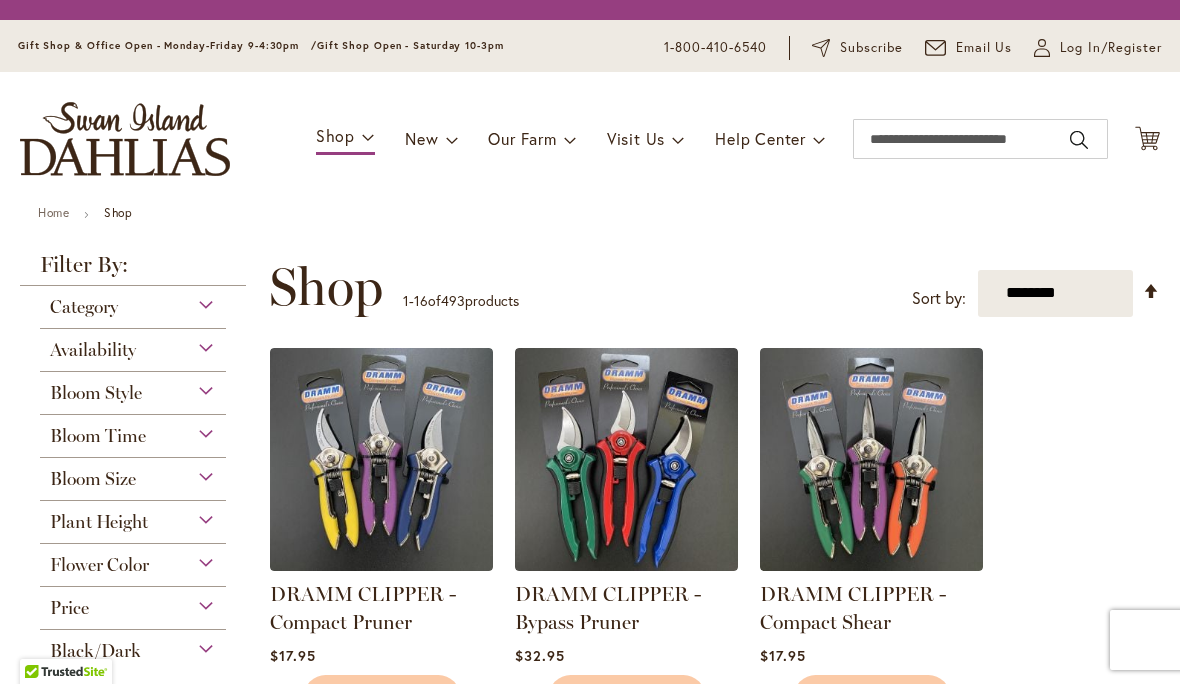 scroll, scrollTop: 0, scrollLeft: 0, axis: both 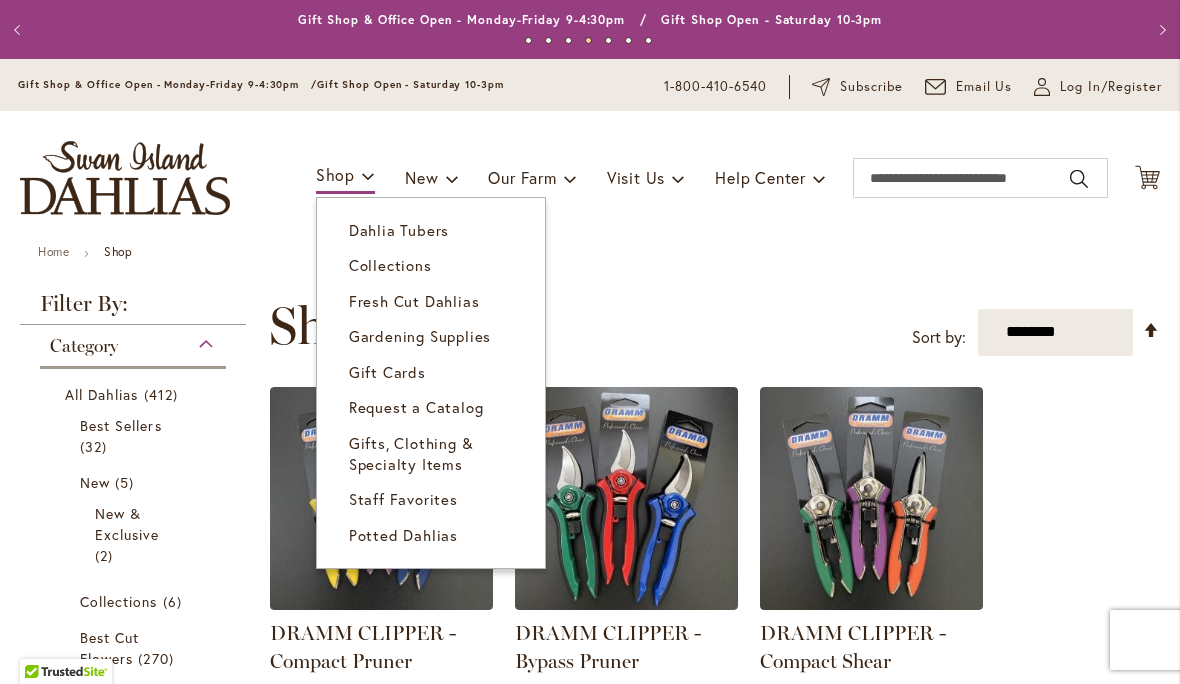 click on "DRAMM CLIPPER - Compact Pruner
$17.95
Add to Cart" at bounding box center [714, 1608] 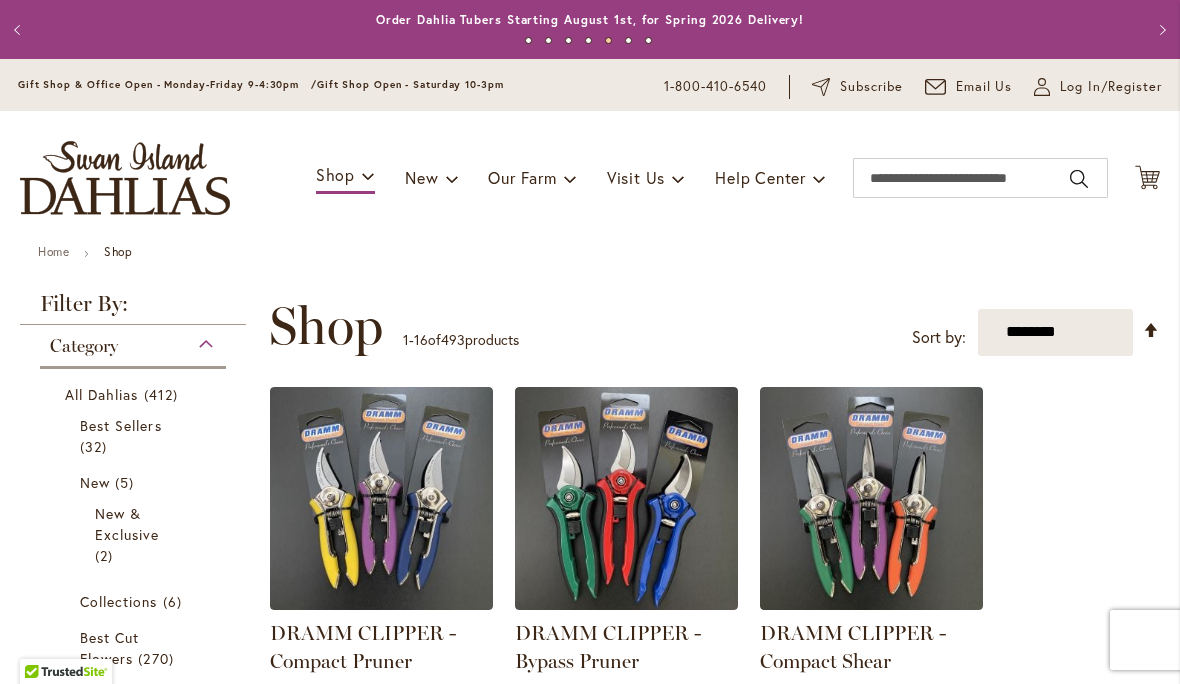 click on "412
items" at bounding box center (163, 394) 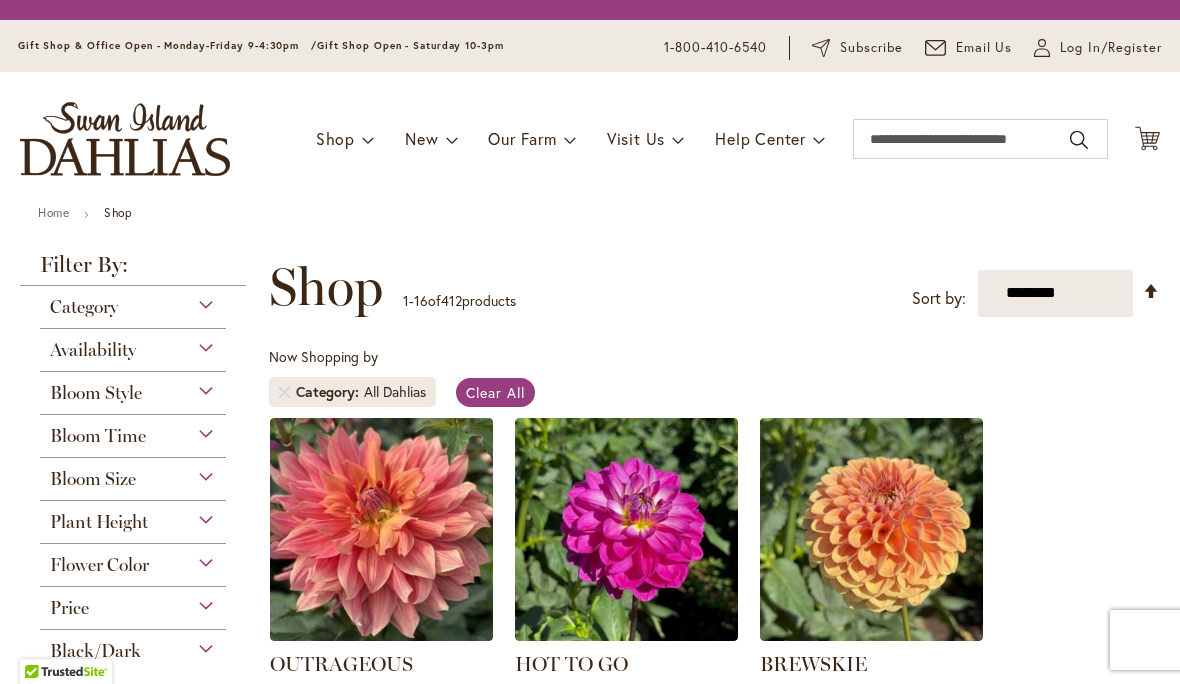 scroll, scrollTop: 0, scrollLeft: 0, axis: both 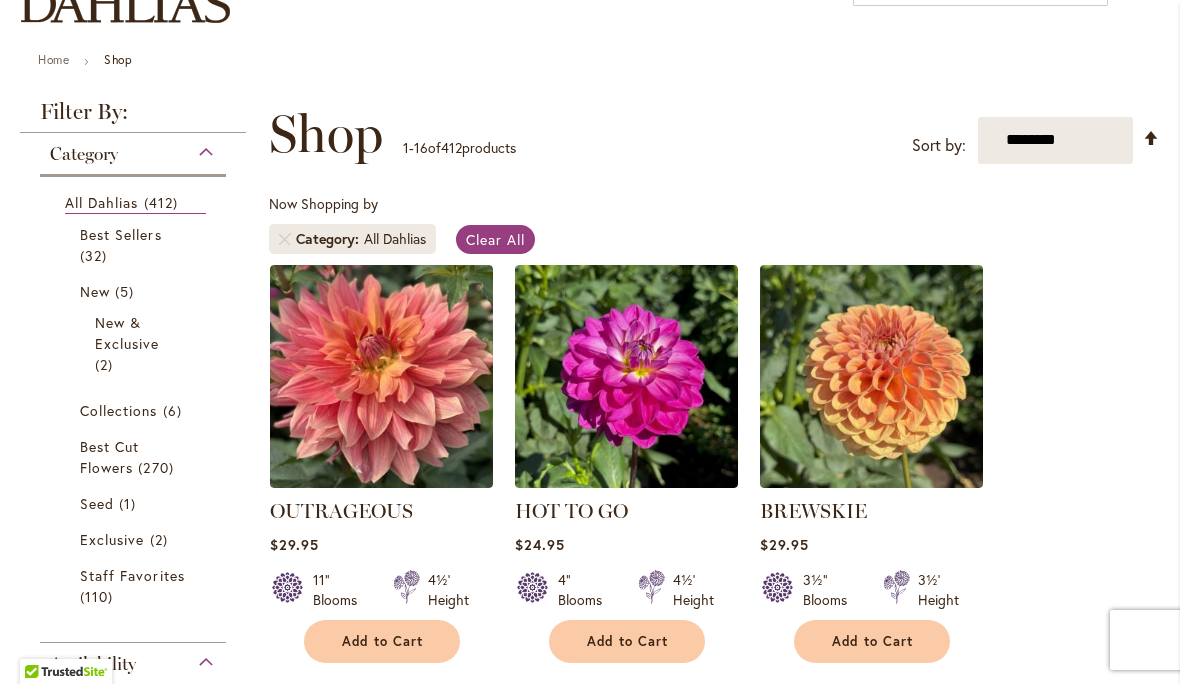 click on "32
items" at bounding box center [96, 255] 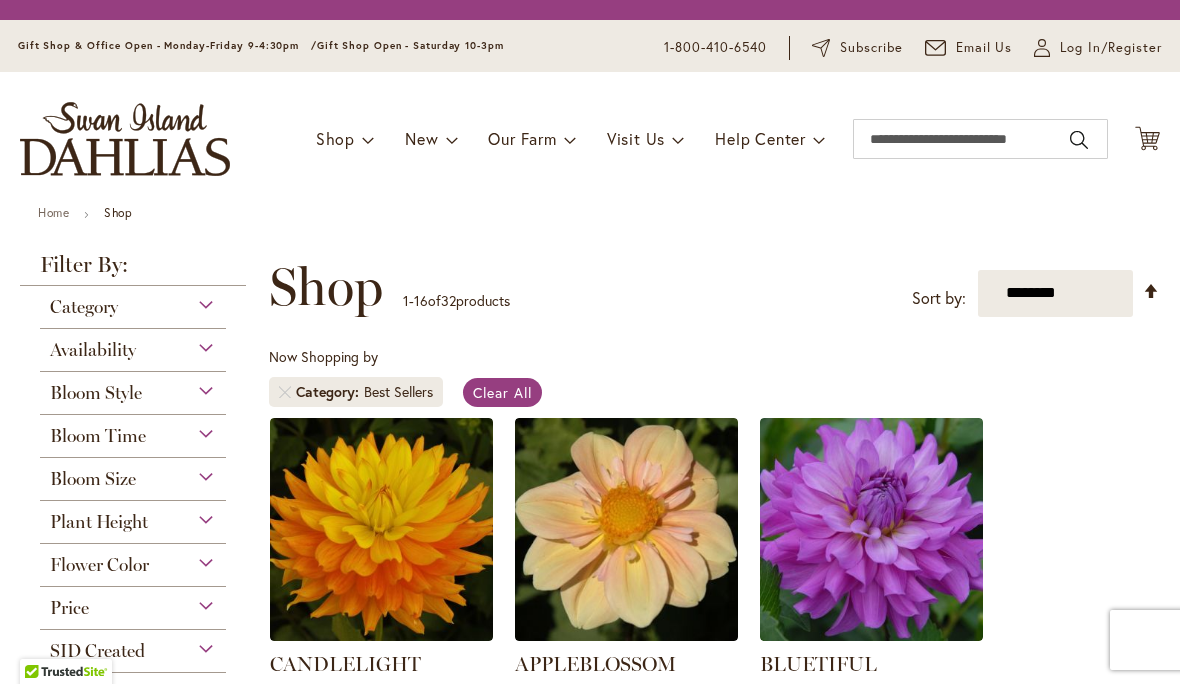 scroll, scrollTop: 0, scrollLeft: 0, axis: both 